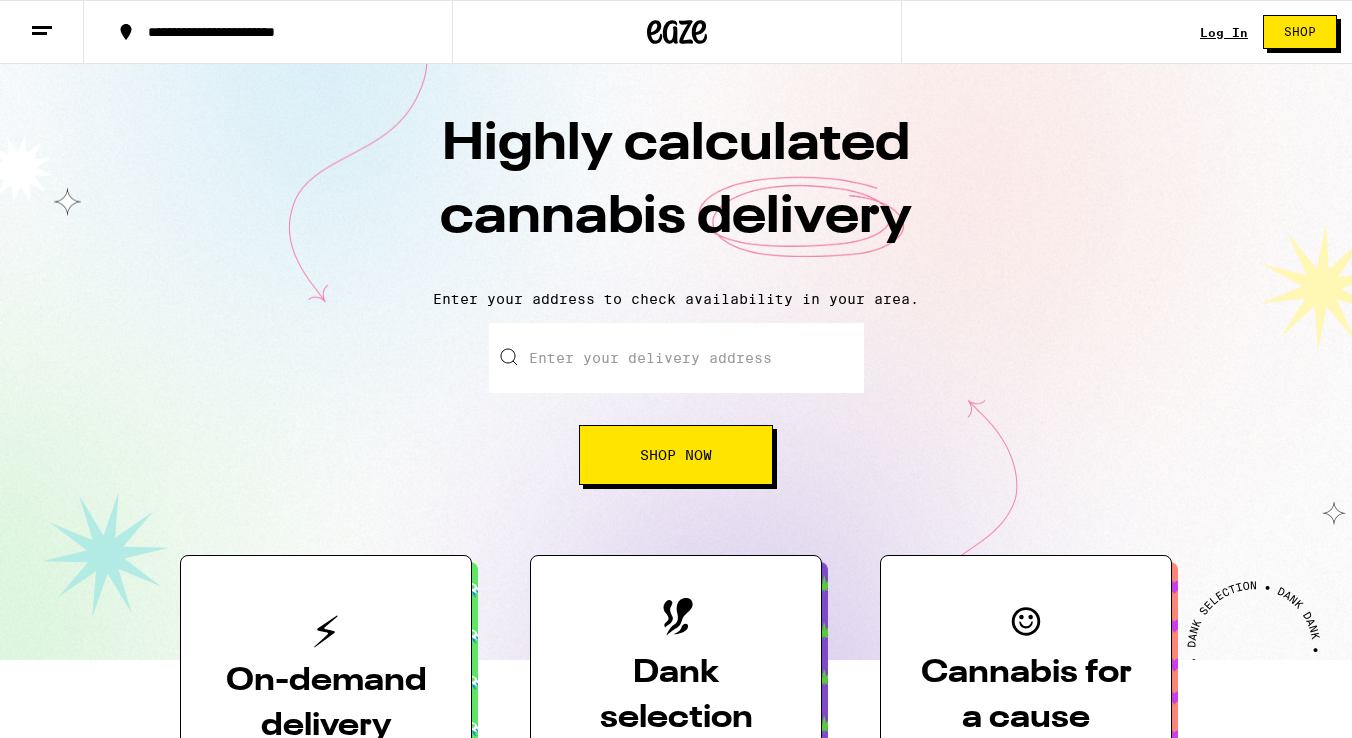 scroll, scrollTop: 0, scrollLeft: 0, axis: both 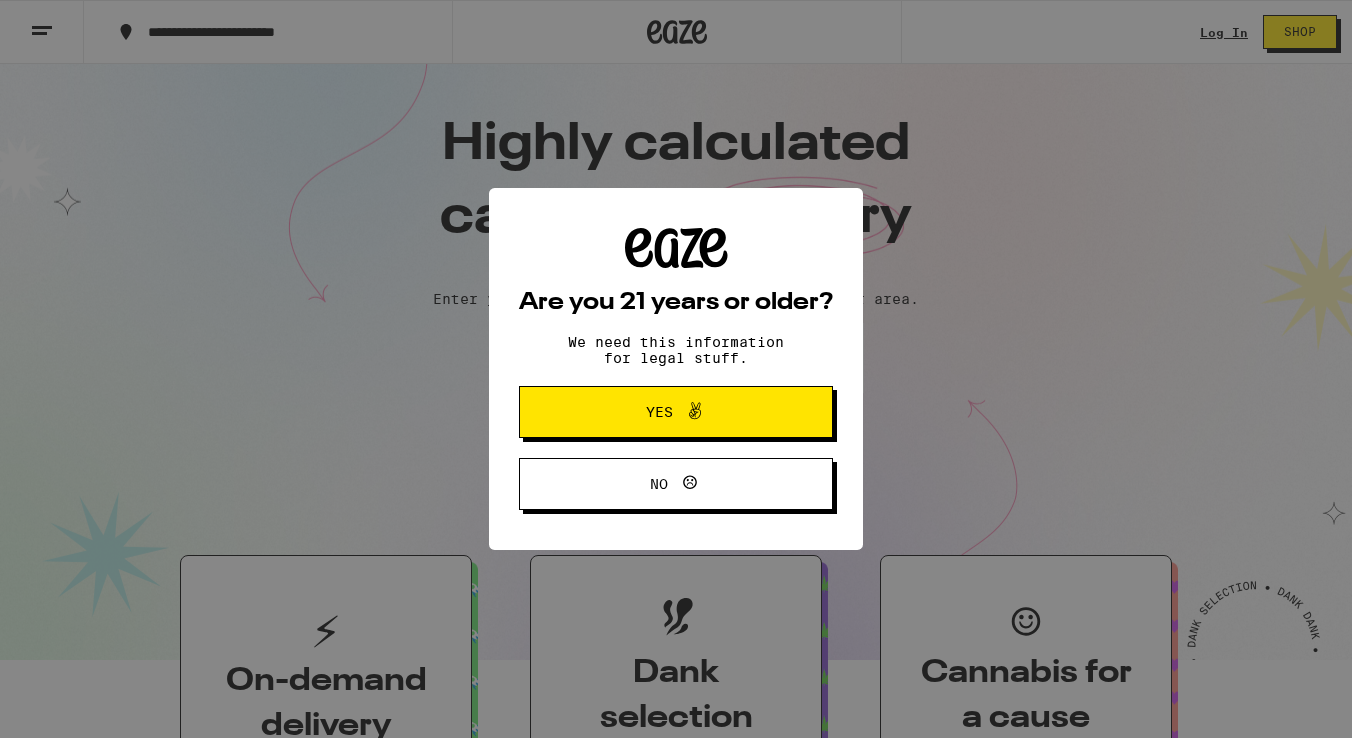 click 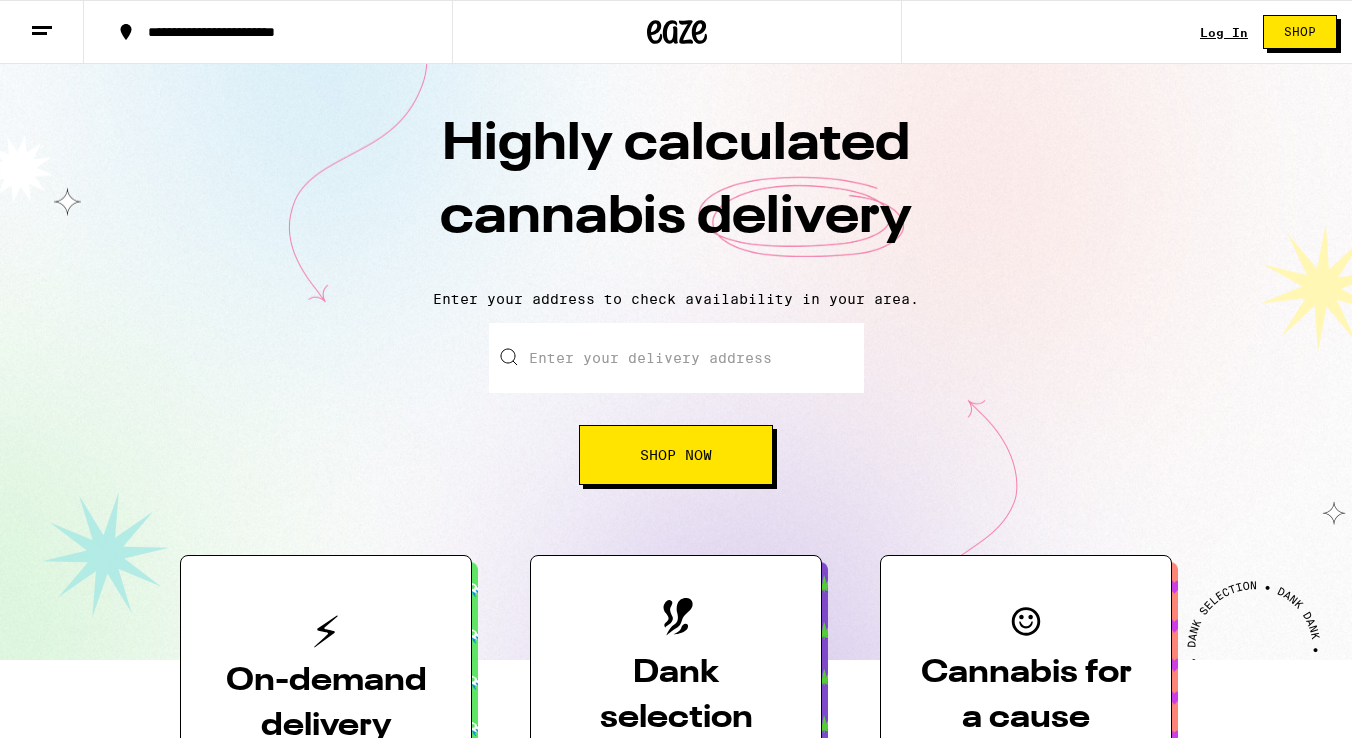 click on "Log In Shop" at bounding box center [1276, 32] 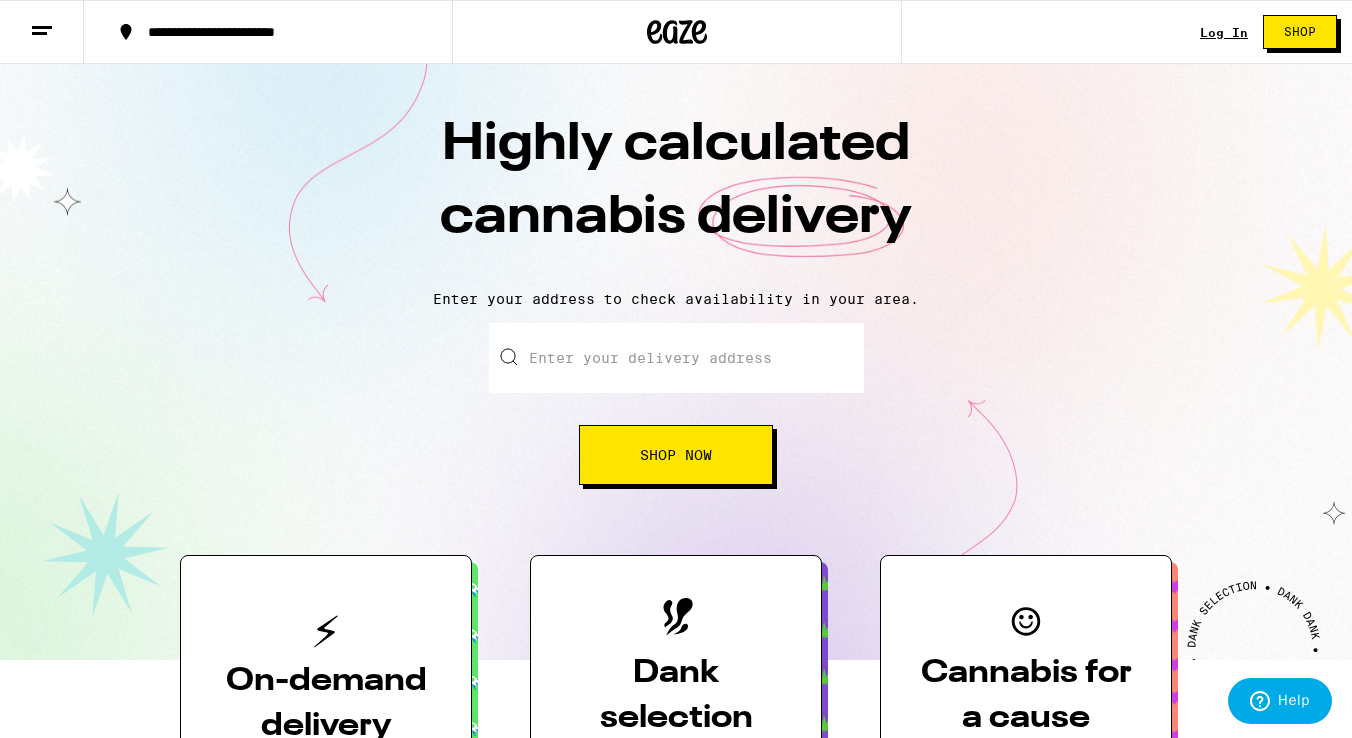 click on "Log In Shop" at bounding box center (1276, 32) 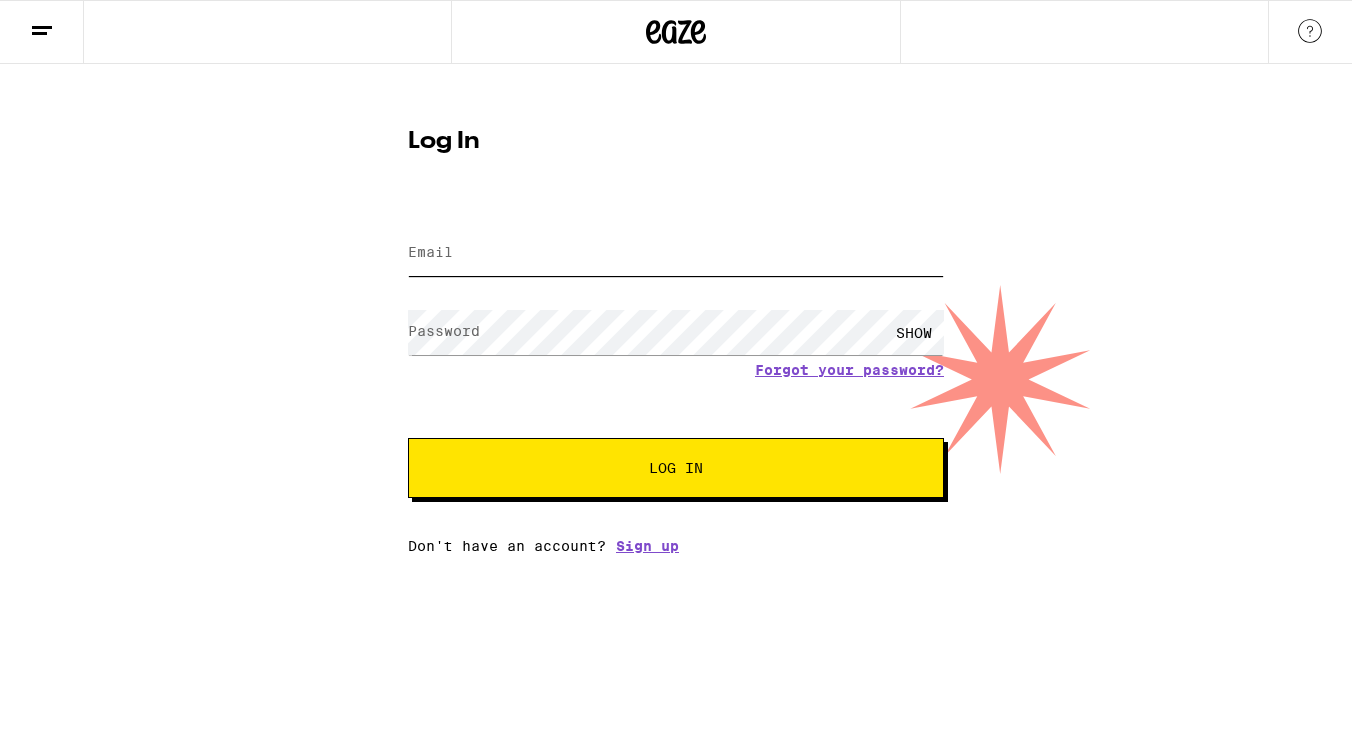 scroll, scrollTop: 0, scrollLeft: 0, axis: both 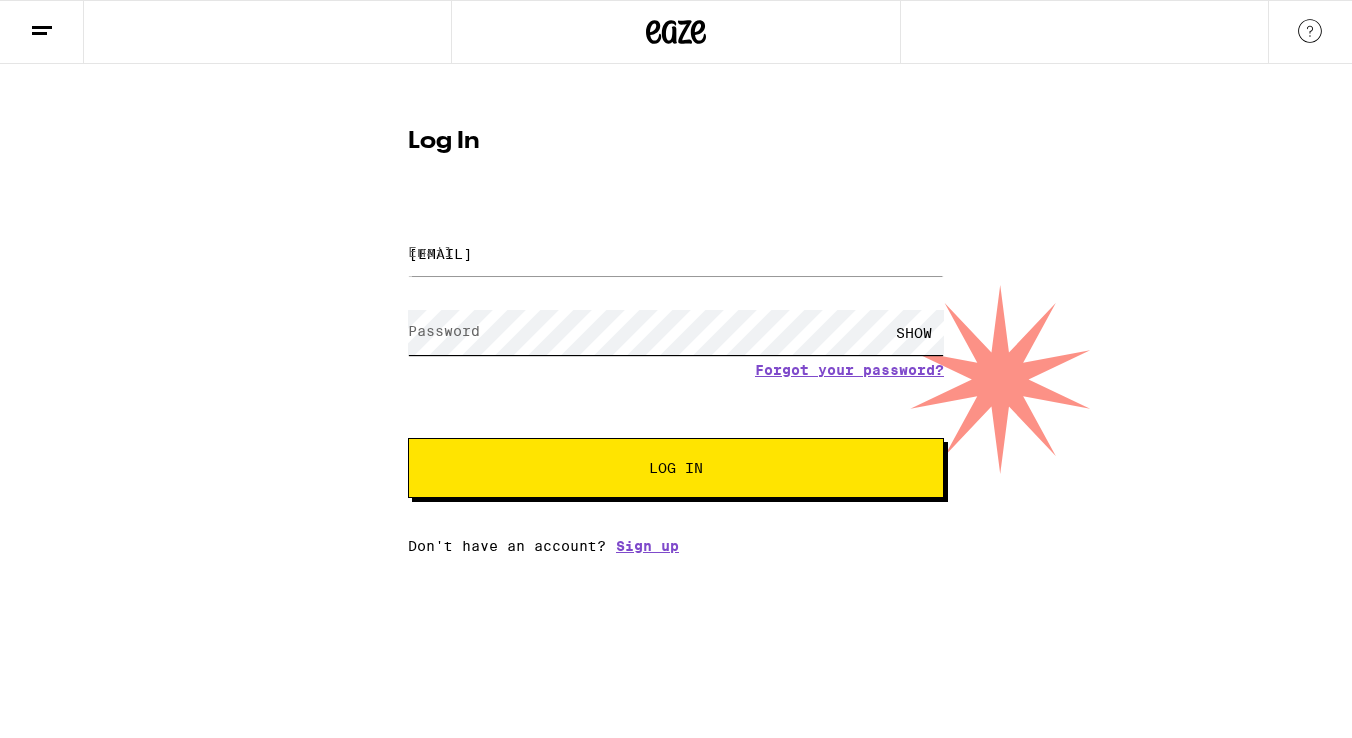 click on "Log In" at bounding box center (676, 468) 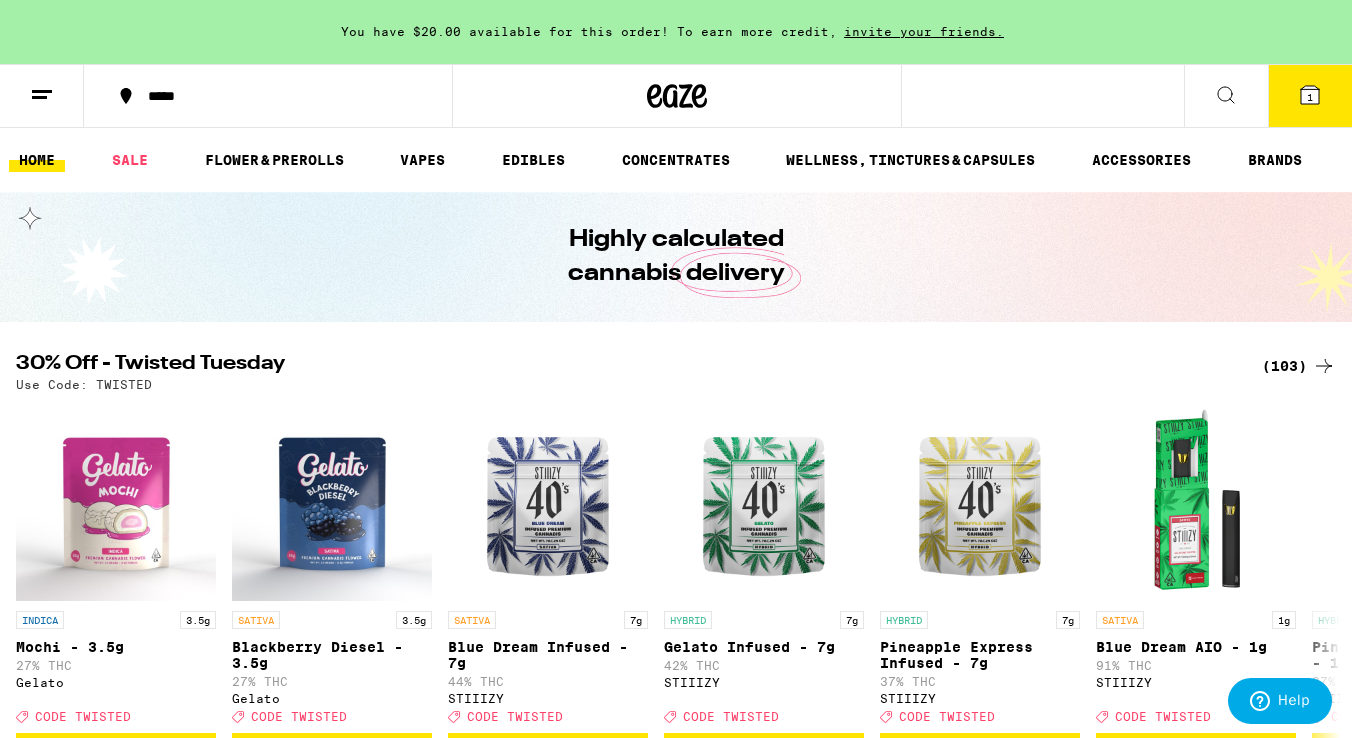 click 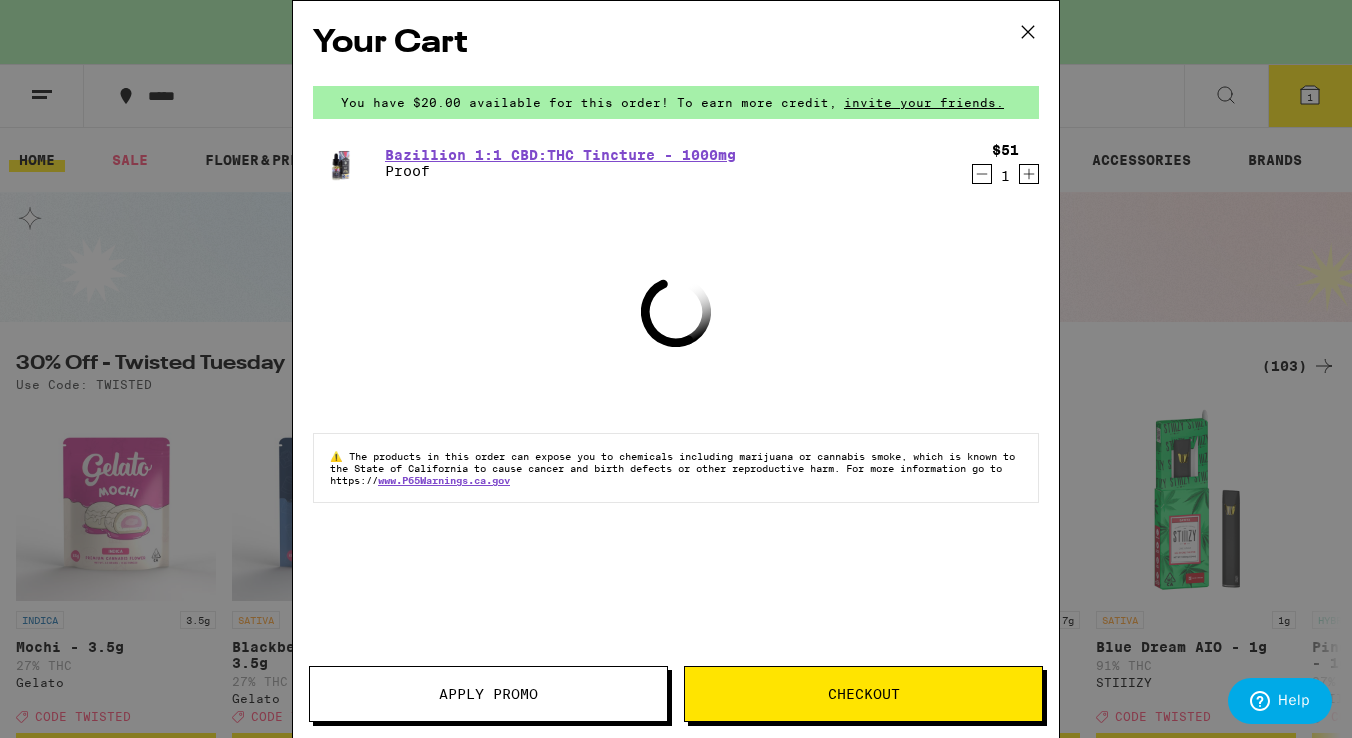 click at bounding box center [1028, 33] 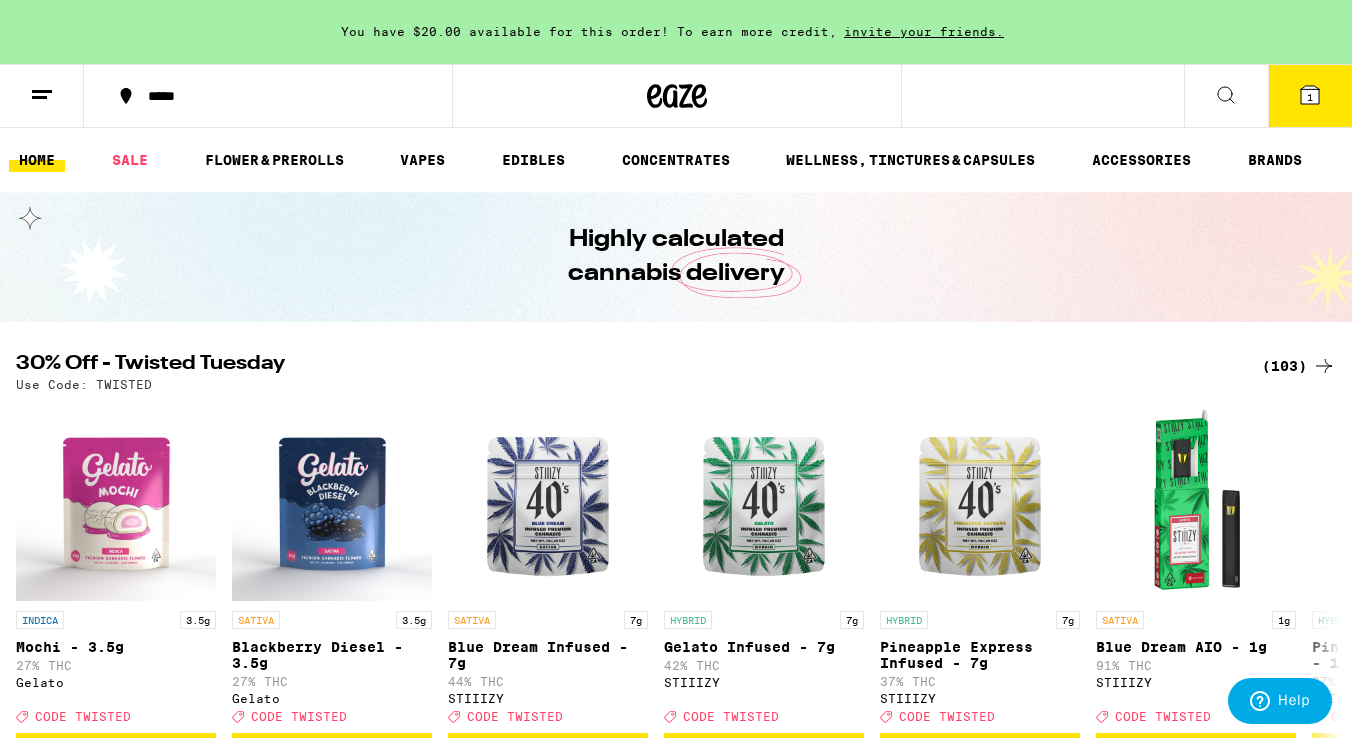 scroll, scrollTop: 0, scrollLeft: 0, axis: both 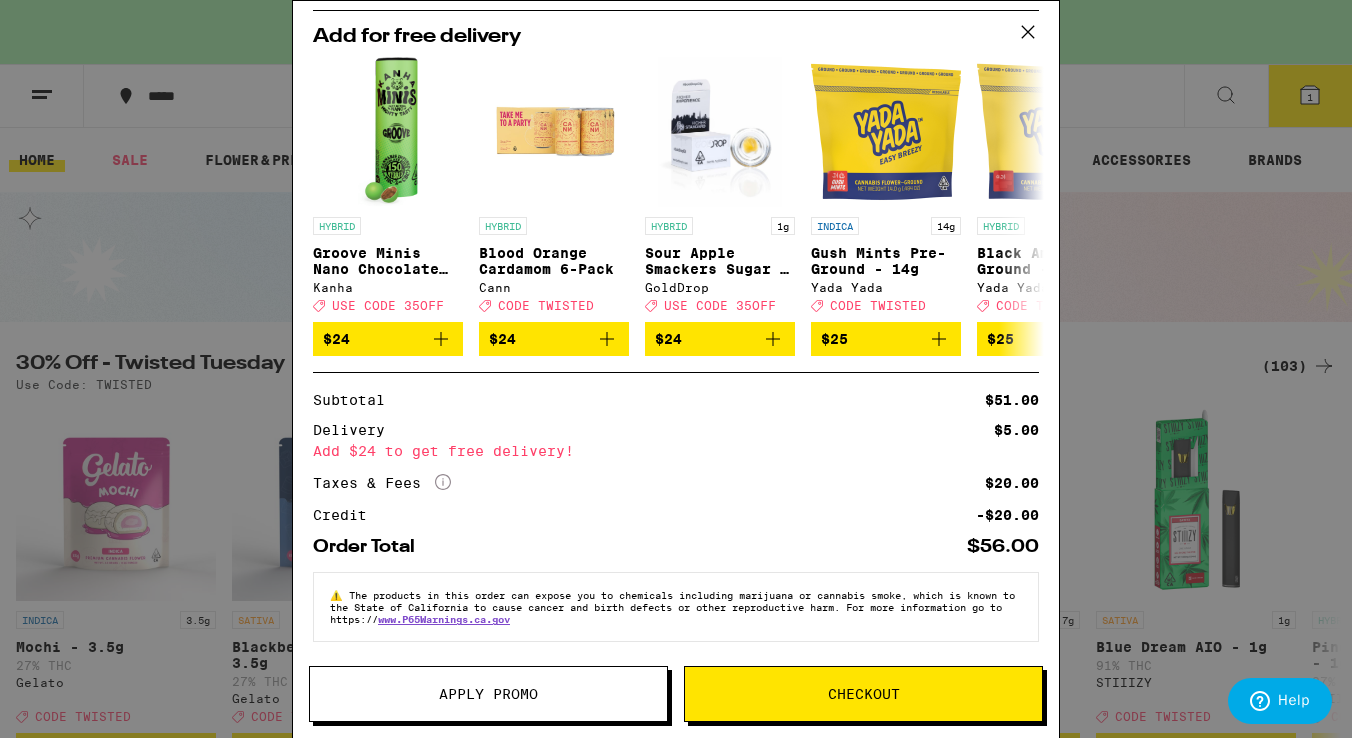 click on "Checkout" at bounding box center [864, 694] 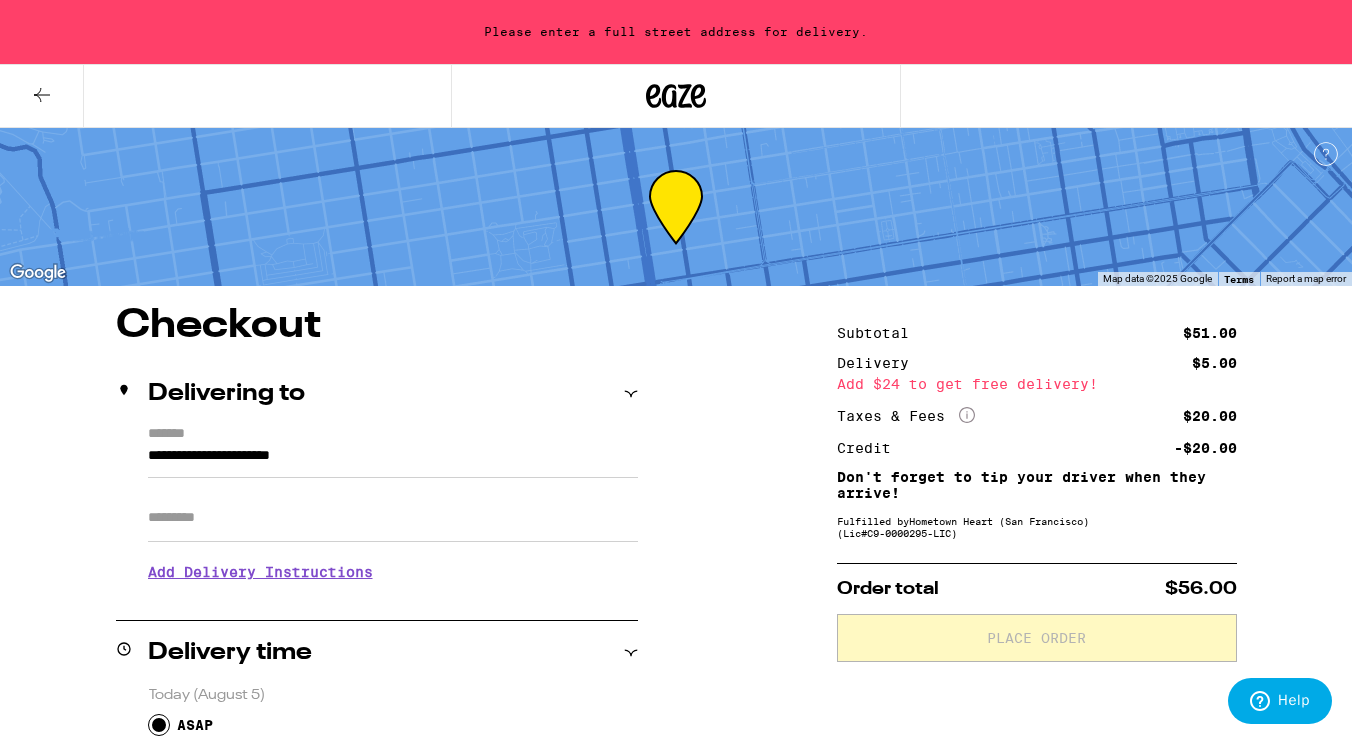 drag, startPoint x: 387, startPoint y: 460, endPoint x: -46, endPoint y: 449, distance: 433.1397 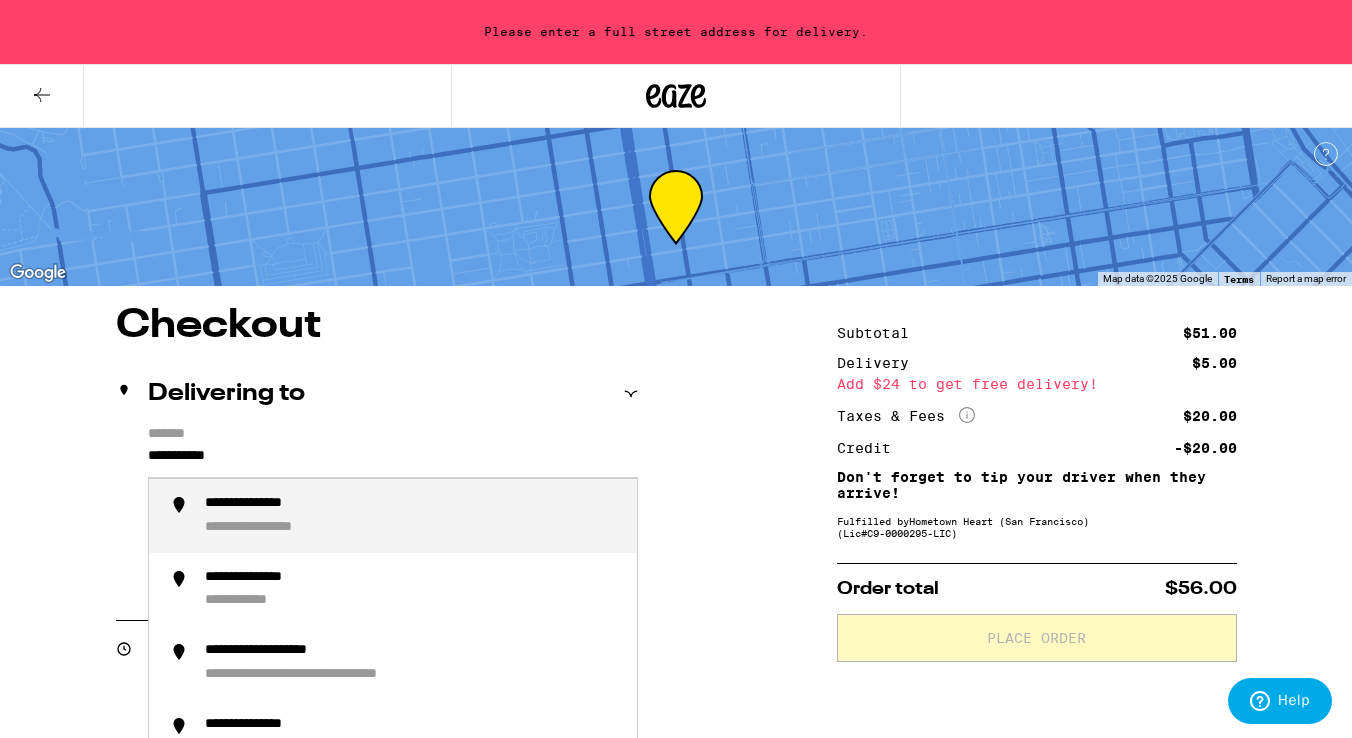 click on "**********" at bounding box center [413, 516] 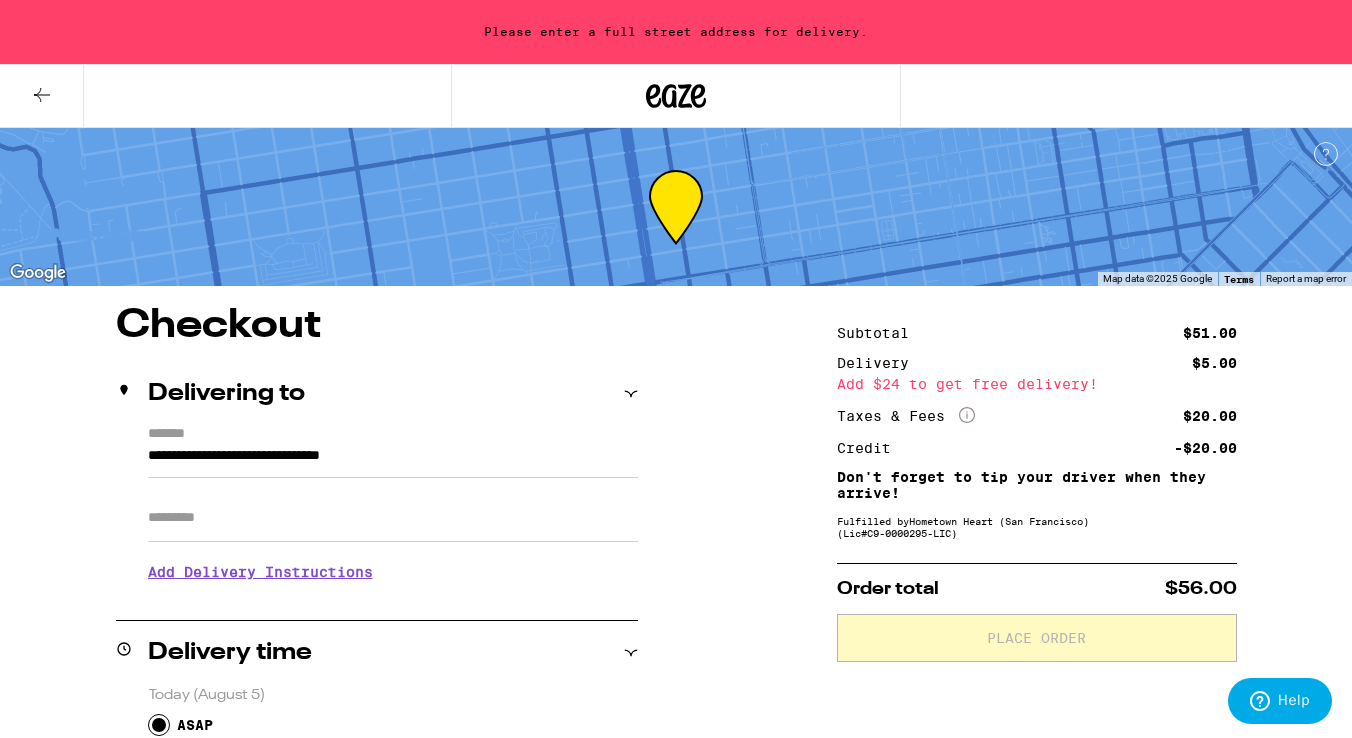 type on "**********" 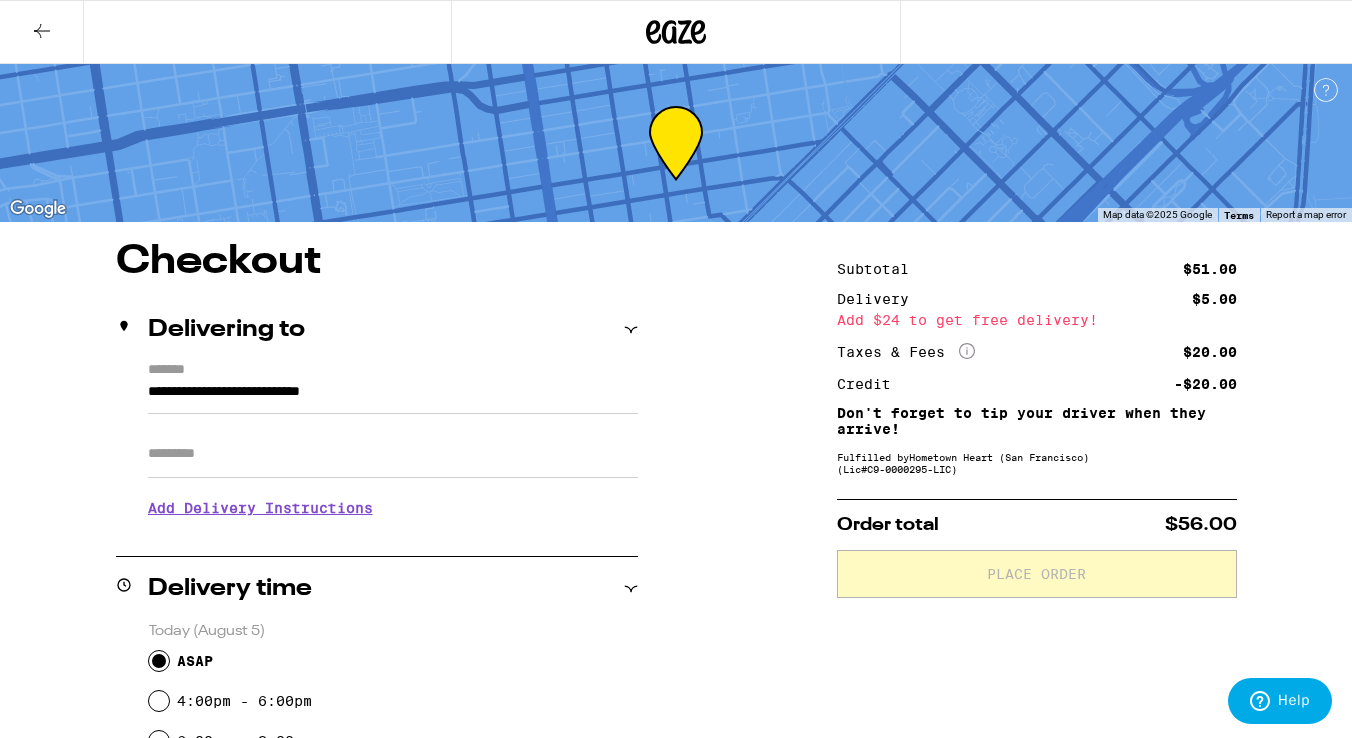 click on "Apt/Suite" at bounding box center (393, 454) 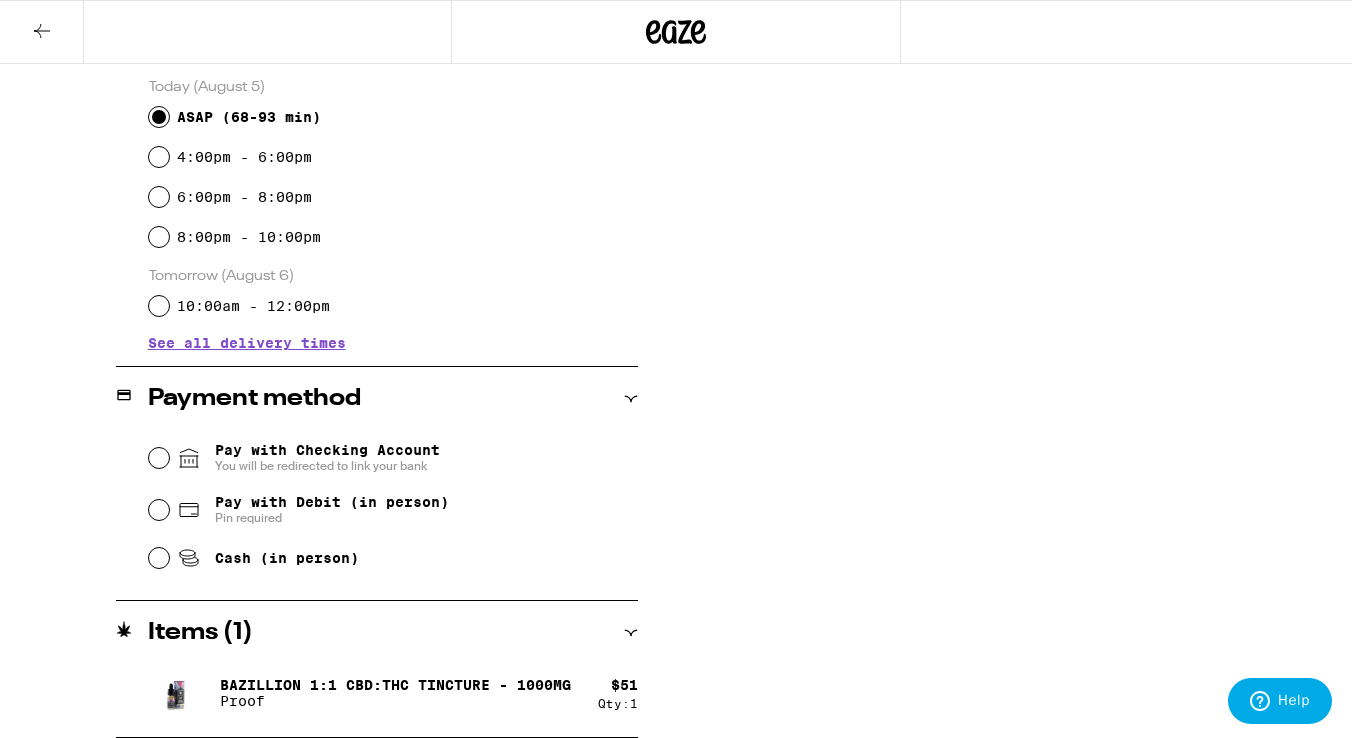 scroll, scrollTop: 562, scrollLeft: 0, axis: vertical 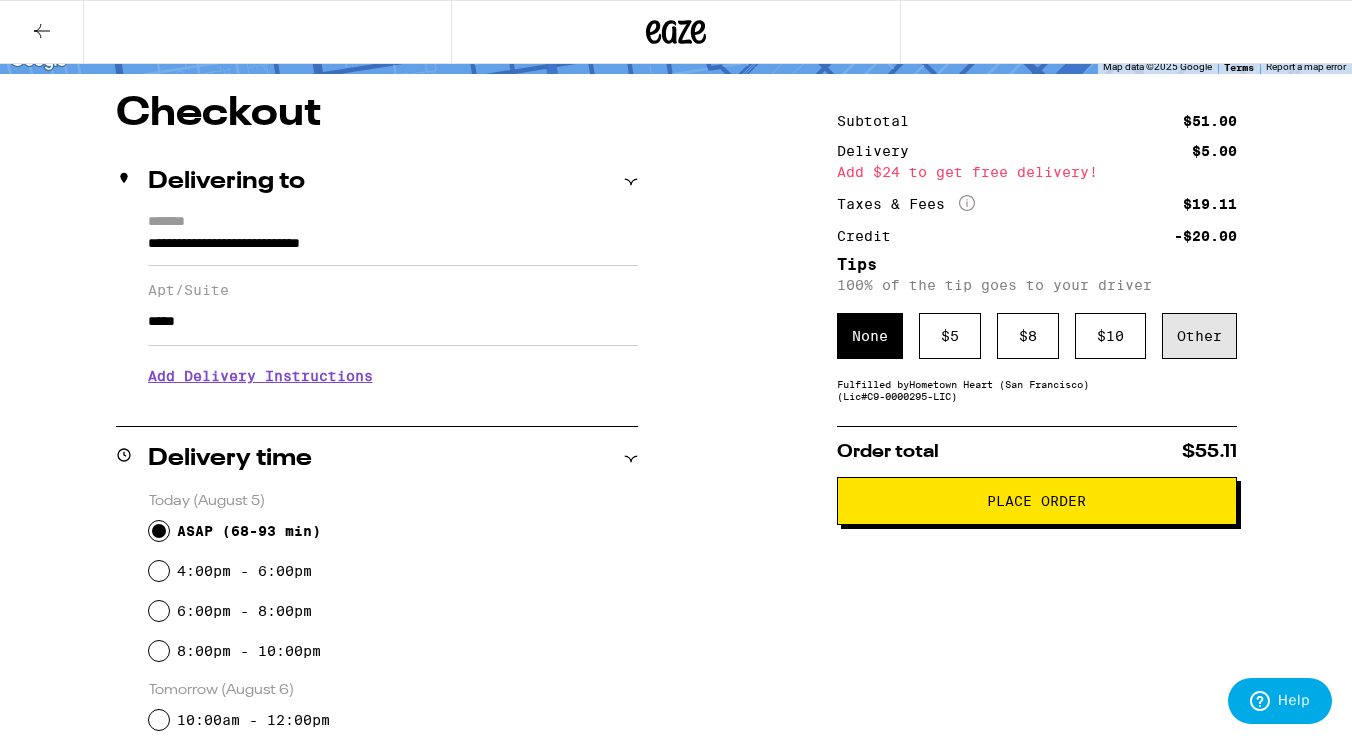 click on "Other" at bounding box center (1199, 336) 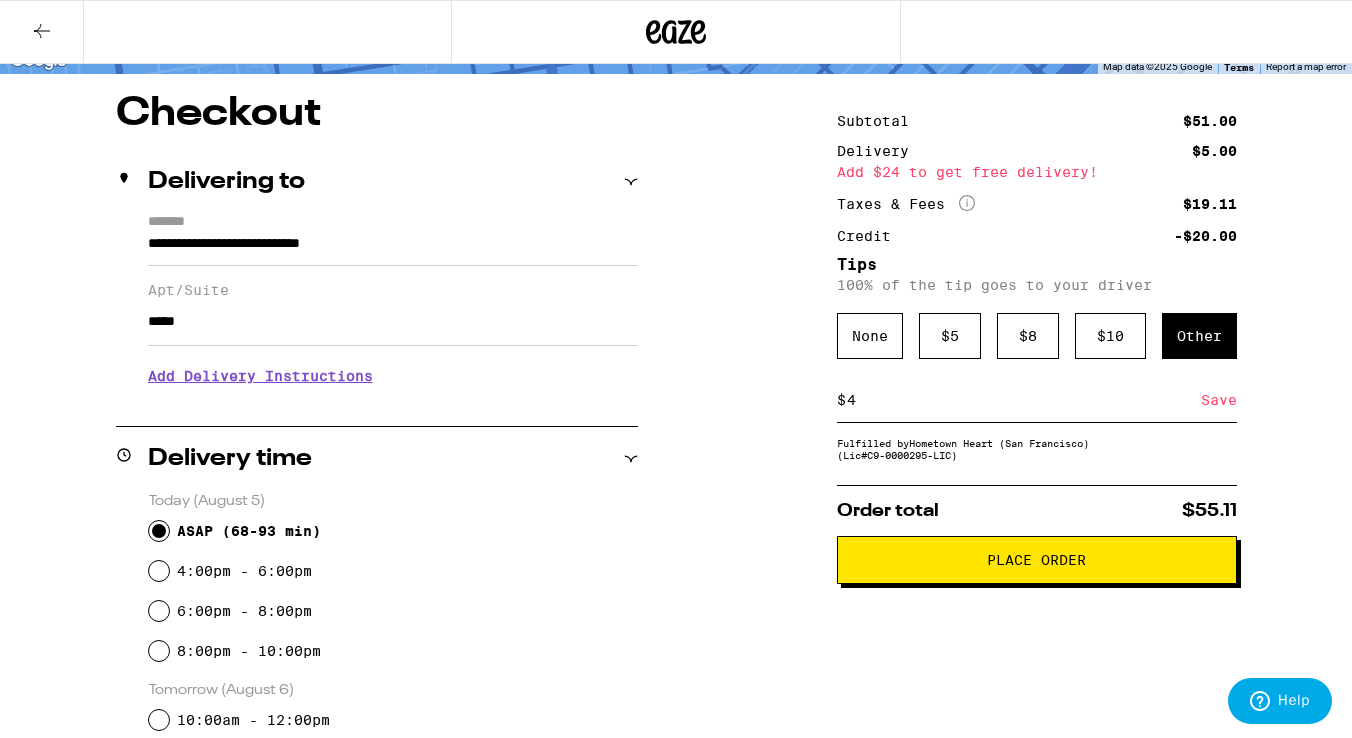 type on "4" 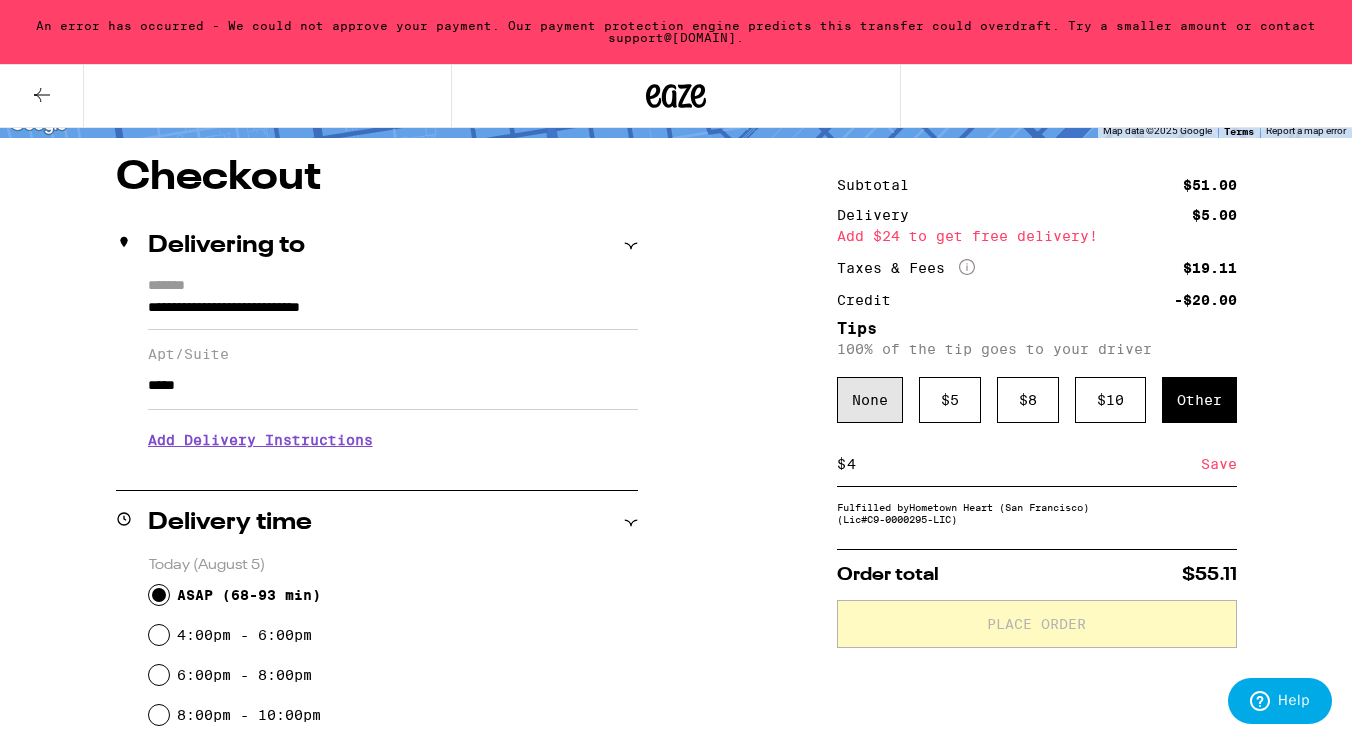 click on "None" at bounding box center [870, 400] 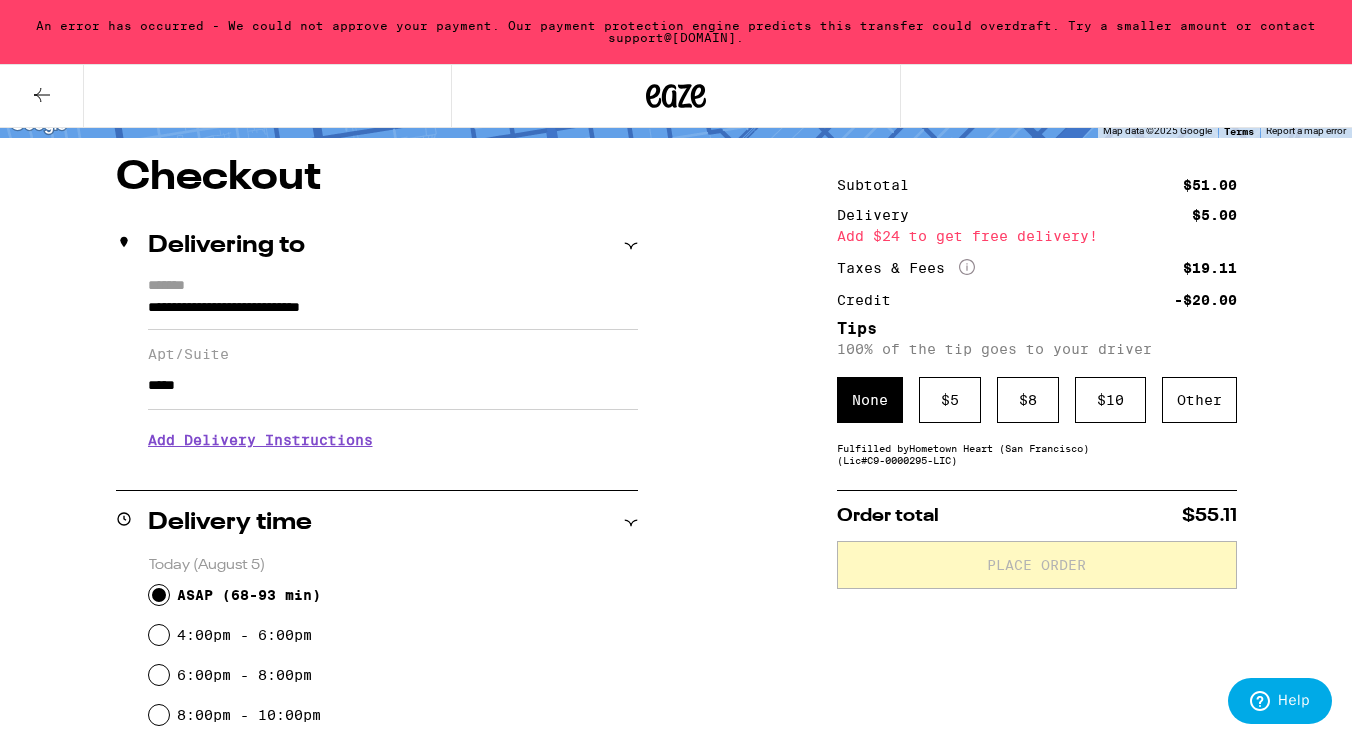 click on "None" at bounding box center (870, 400) 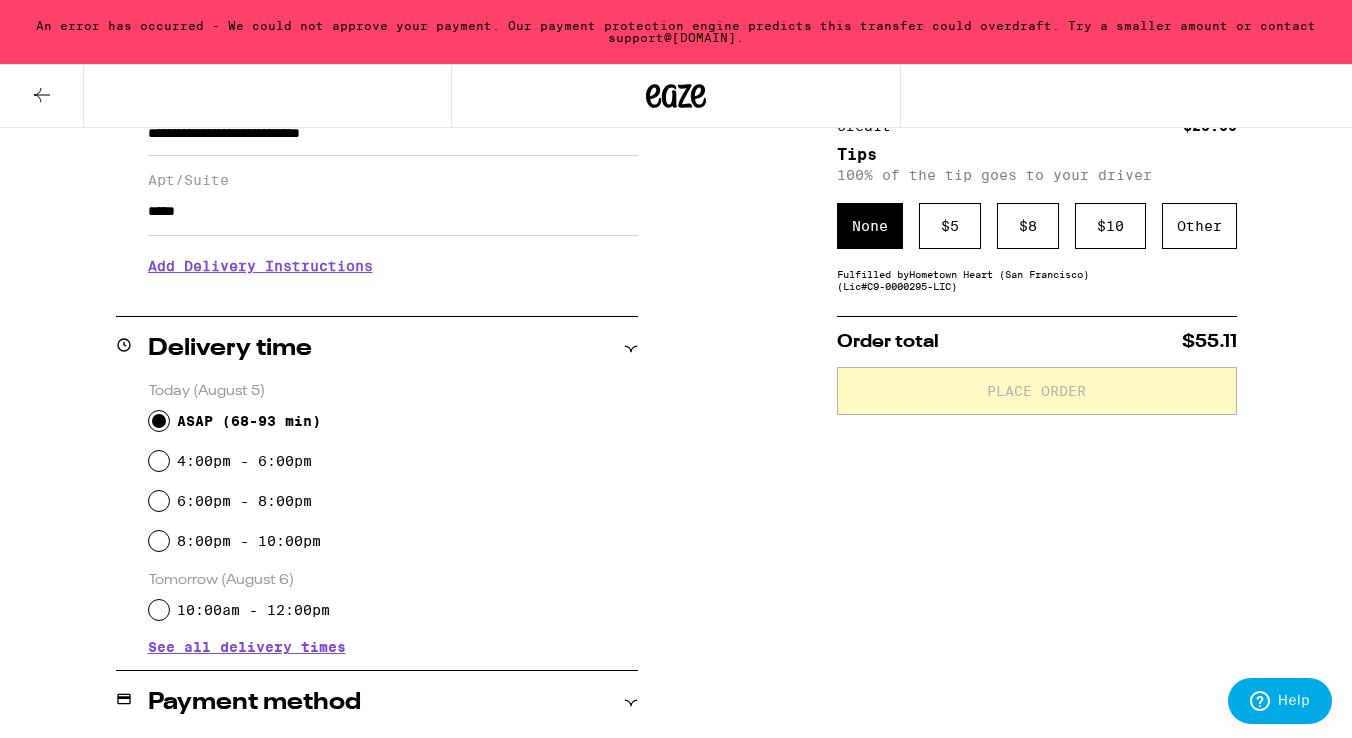 scroll, scrollTop: 298, scrollLeft: 0, axis: vertical 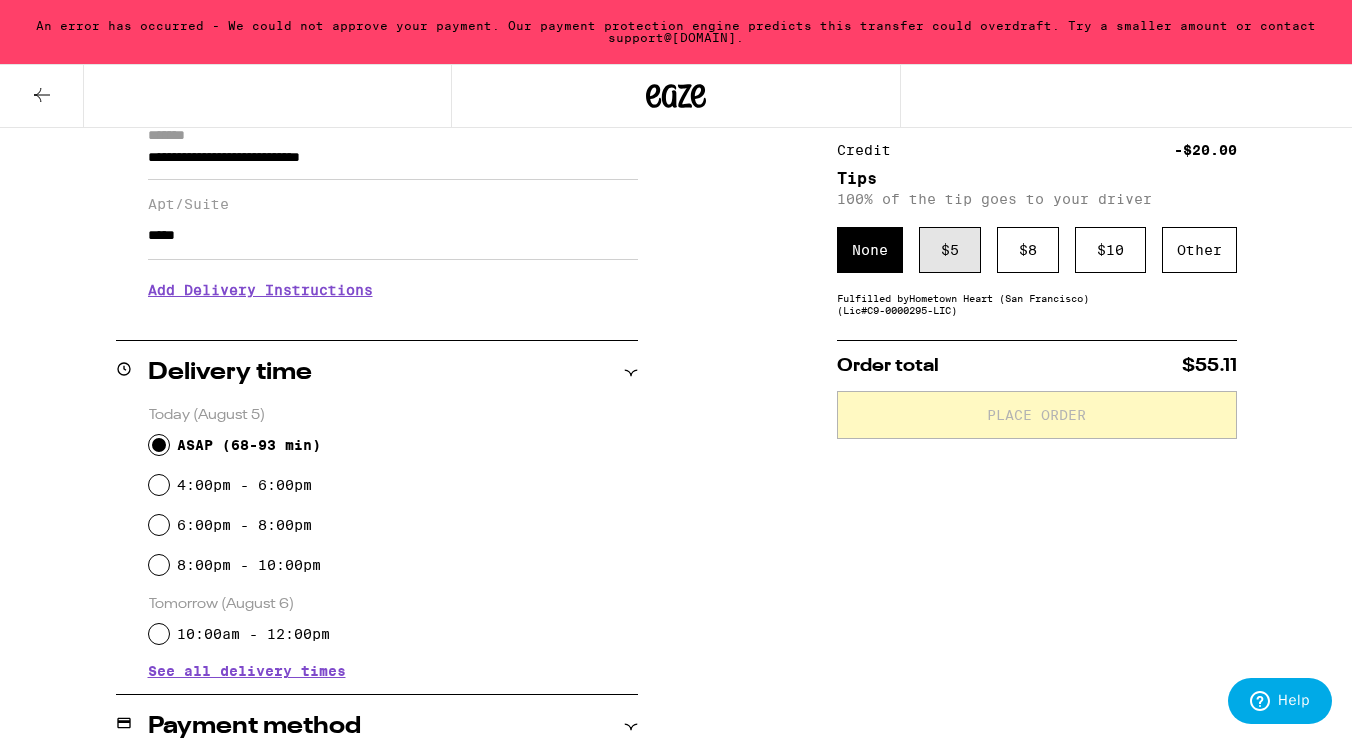 click on "$ 5" at bounding box center (950, 250) 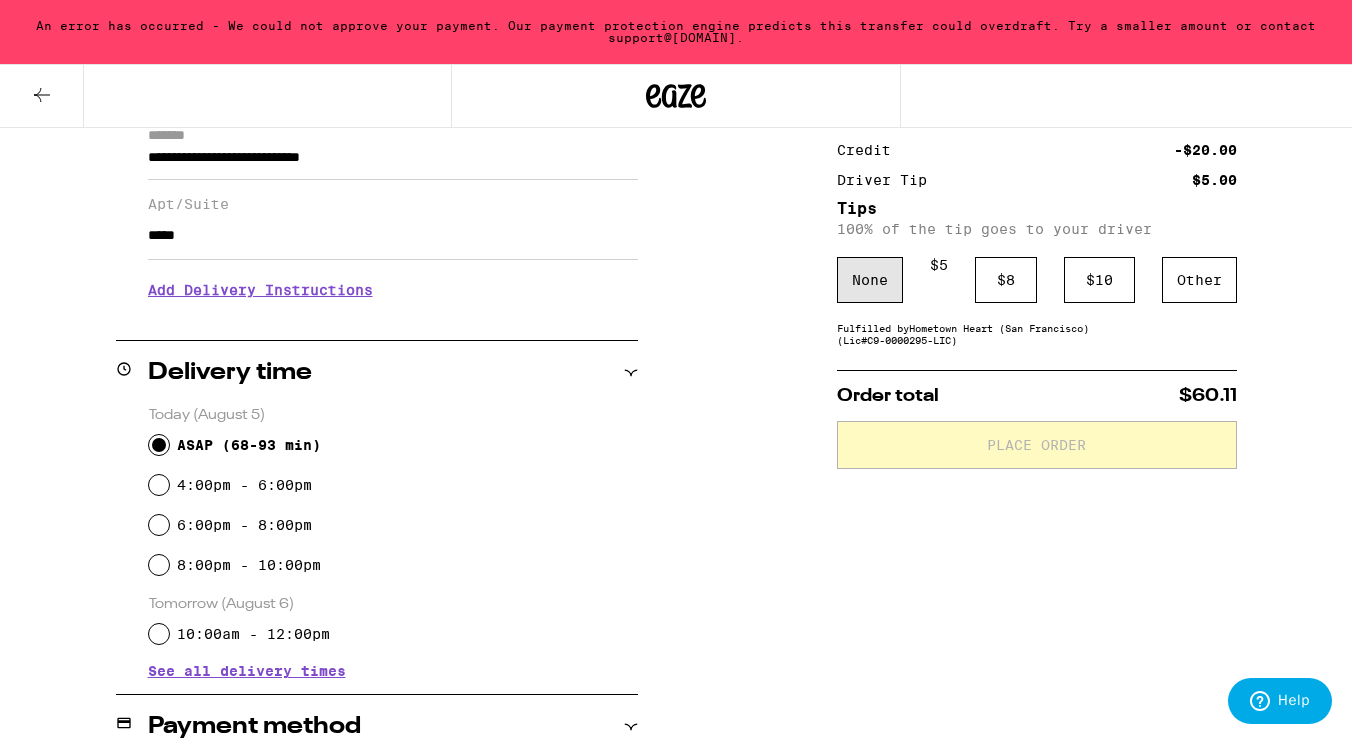 click on "None" at bounding box center (870, 280) 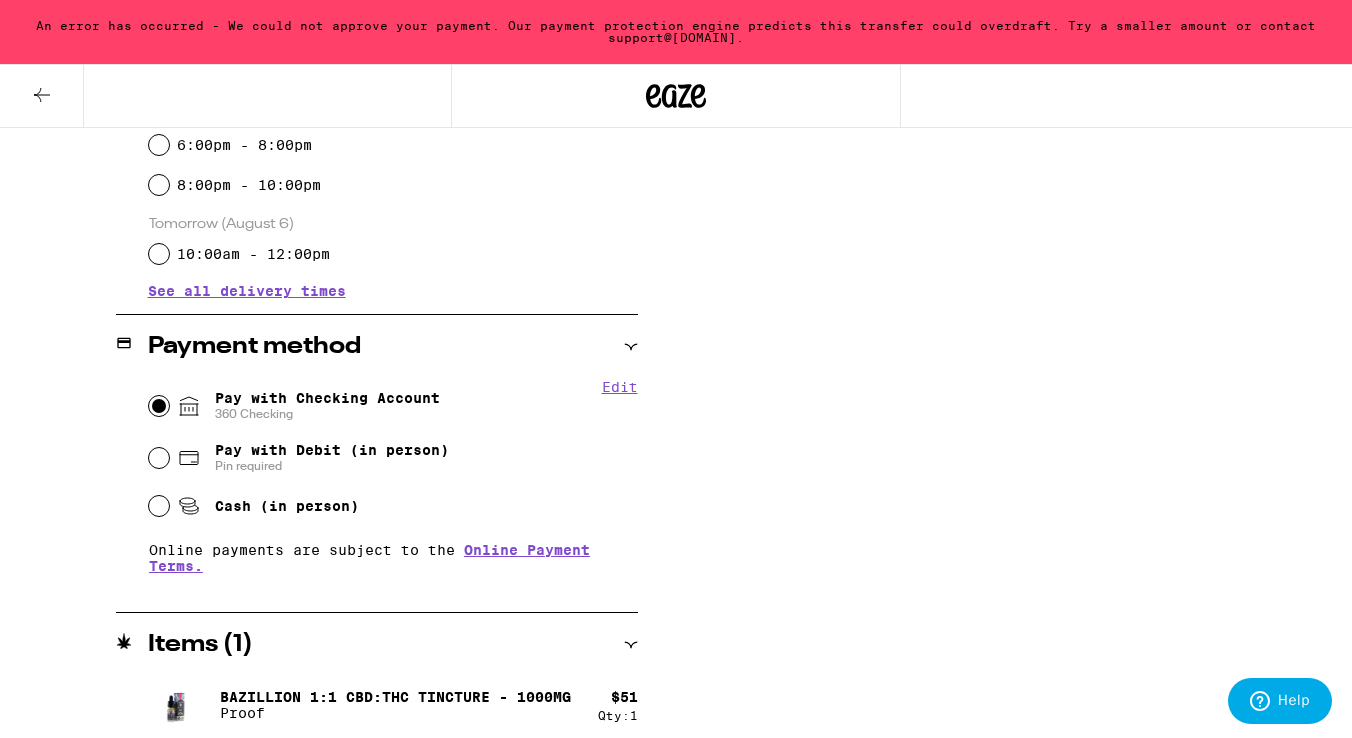 scroll, scrollTop: 678, scrollLeft: 0, axis: vertical 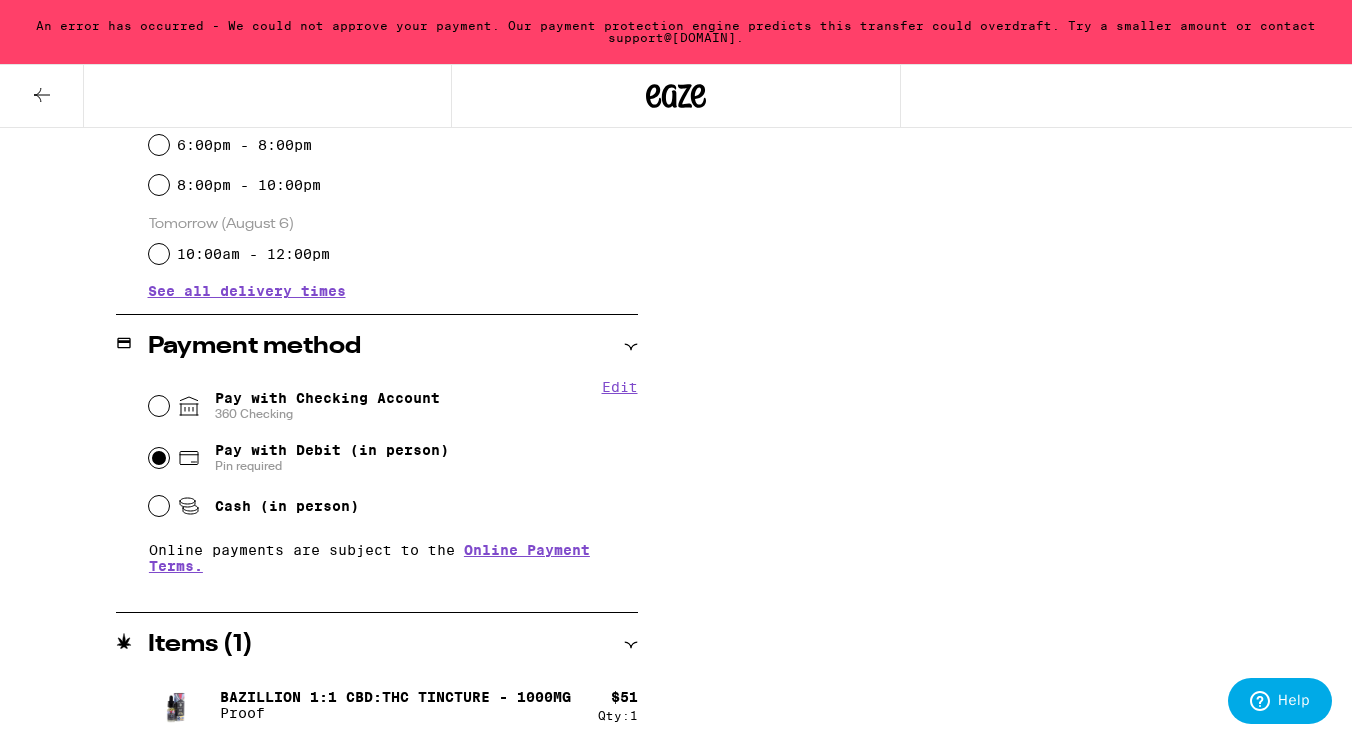 radio on "true" 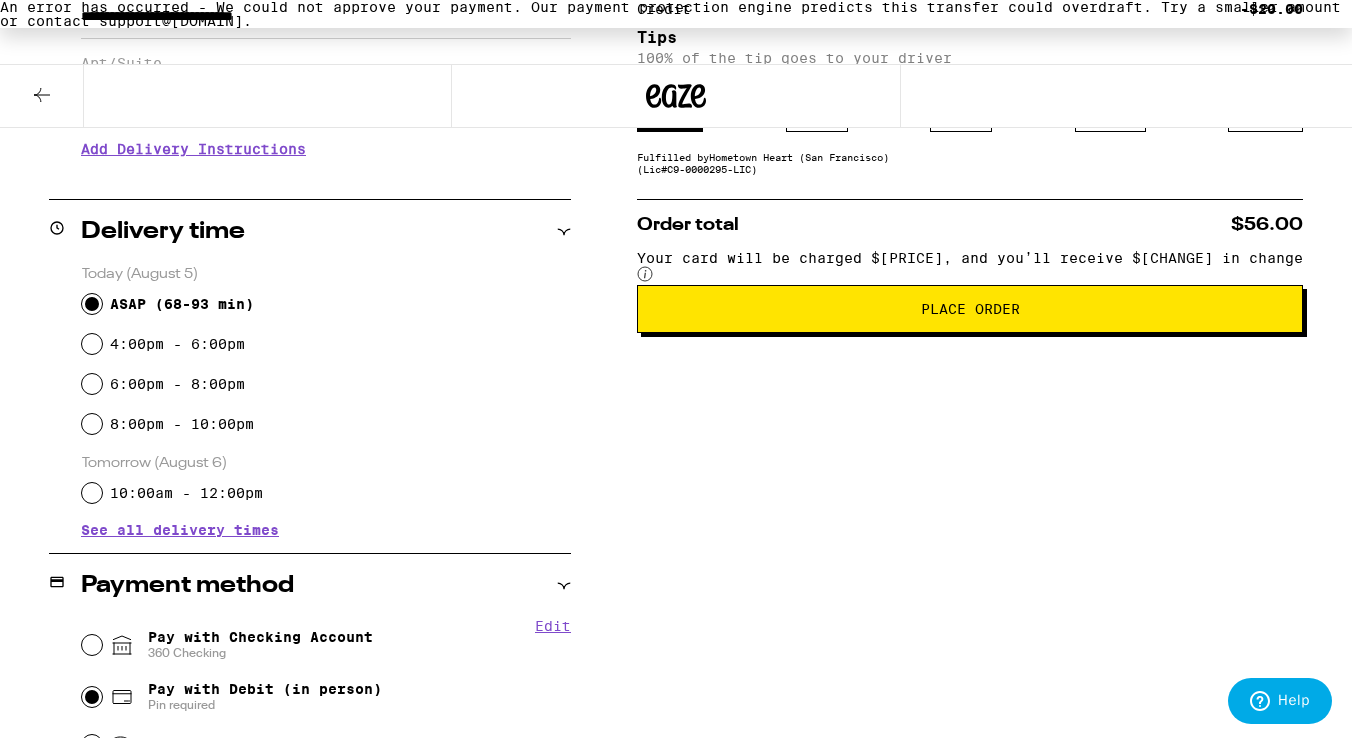 scroll, scrollTop: 521, scrollLeft: 0, axis: vertical 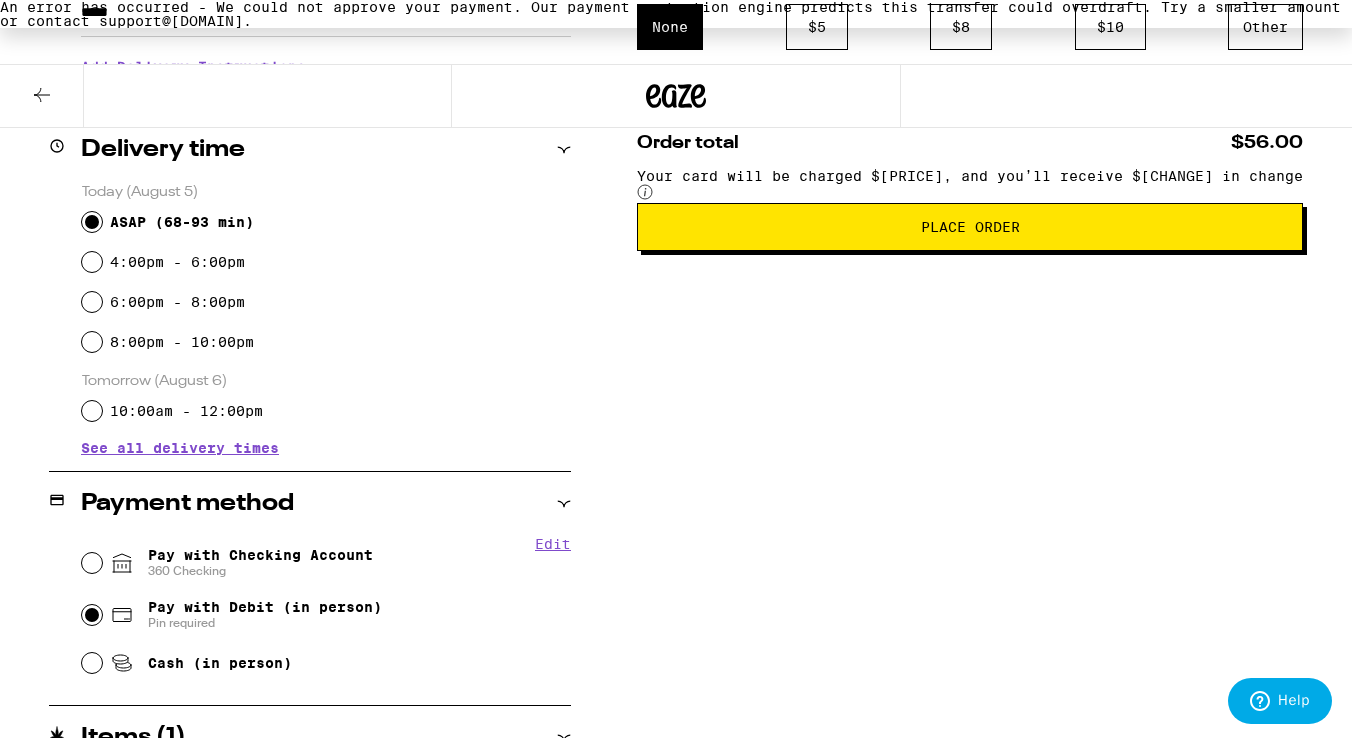 click on "Place Order" at bounding box center (970, 227) 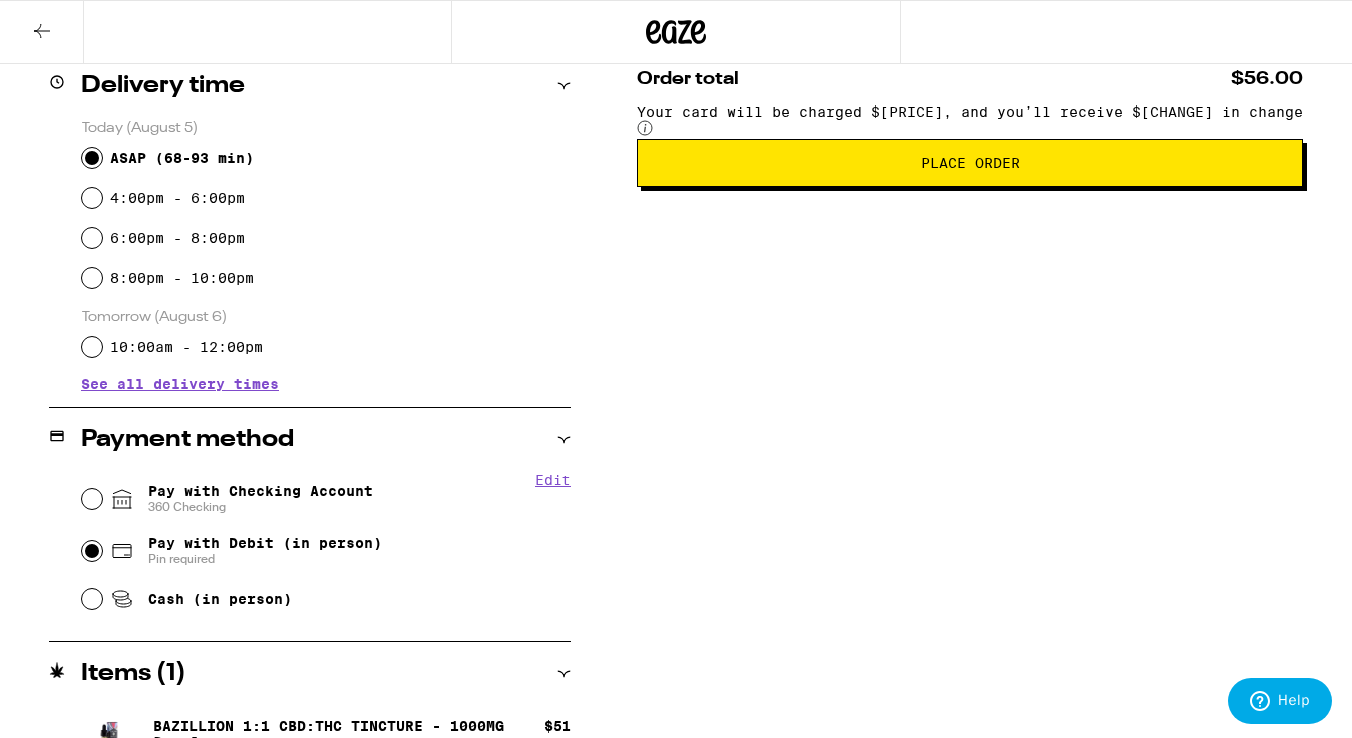 scroll, scrollTop: 0, scrollLeft: 0, axis: both 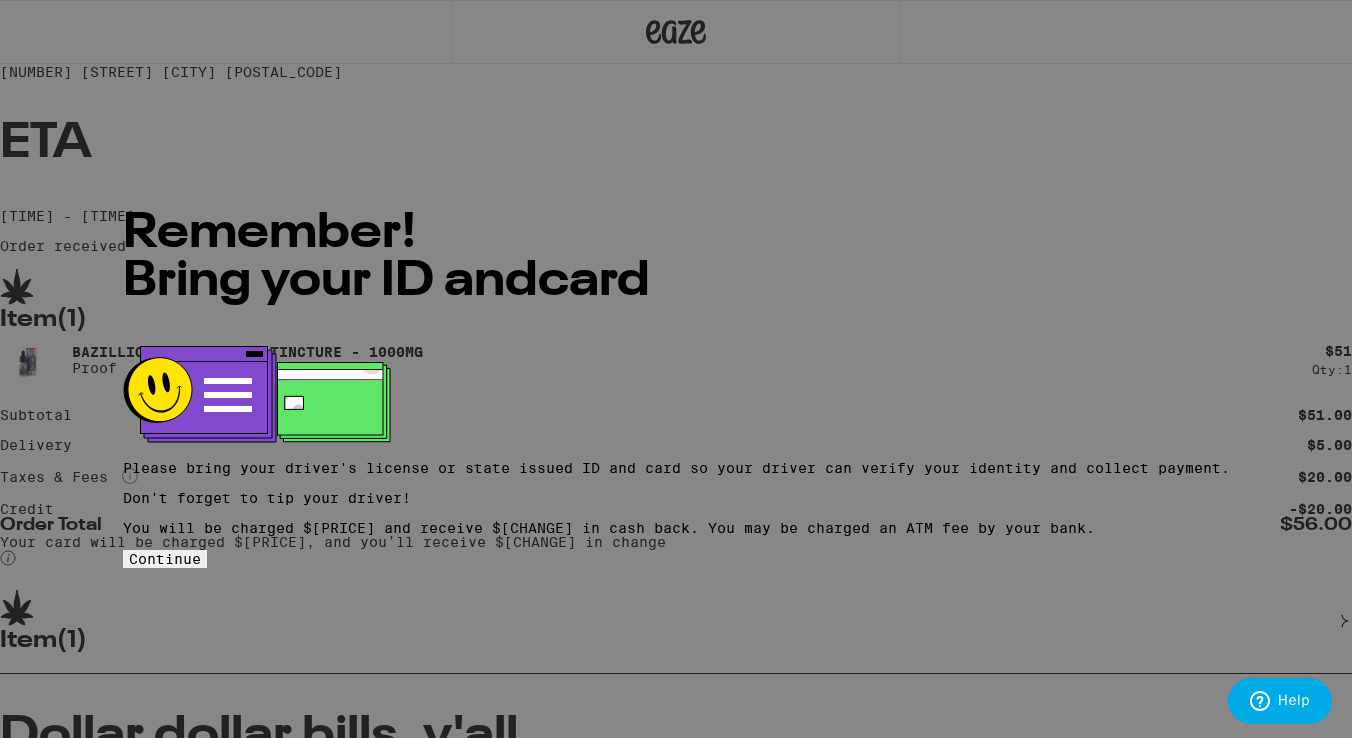click on "Continue" at bounding box center (165, 559) 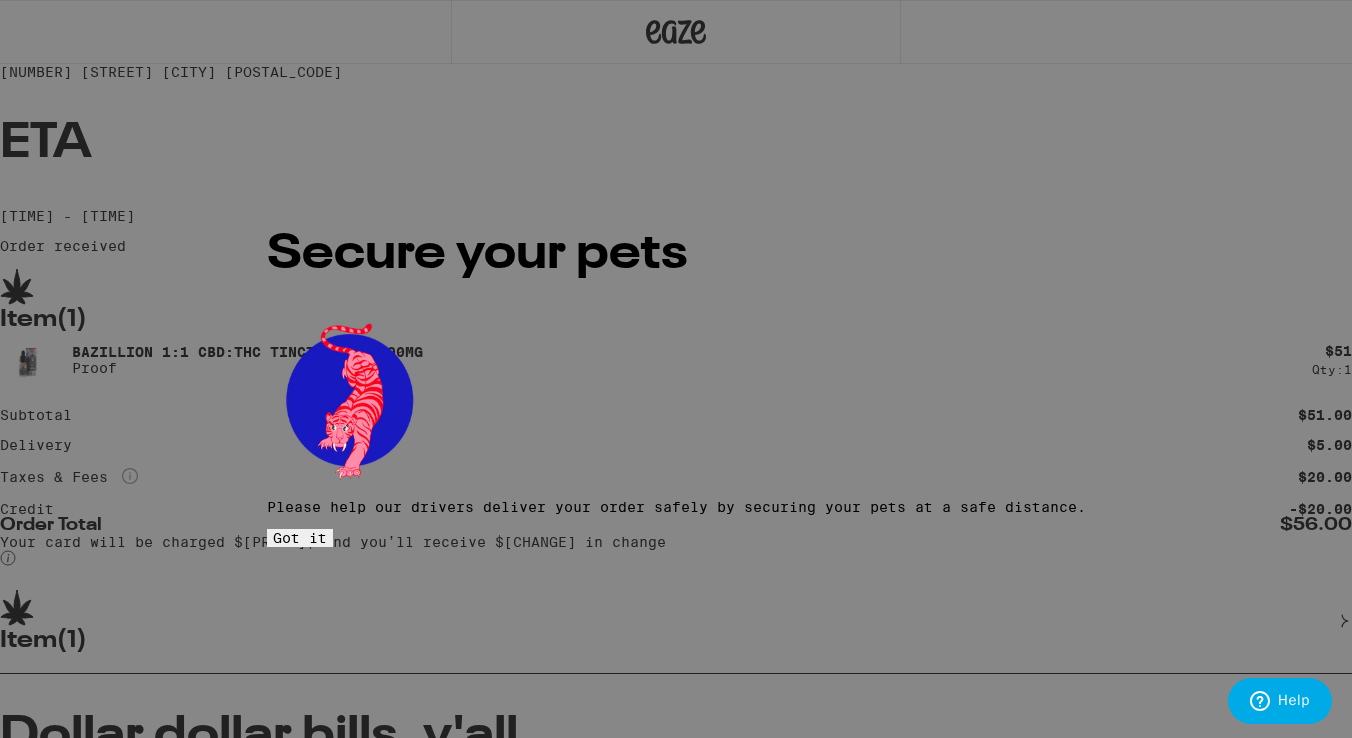 click on "Got it" at bounding box center (300, 538) 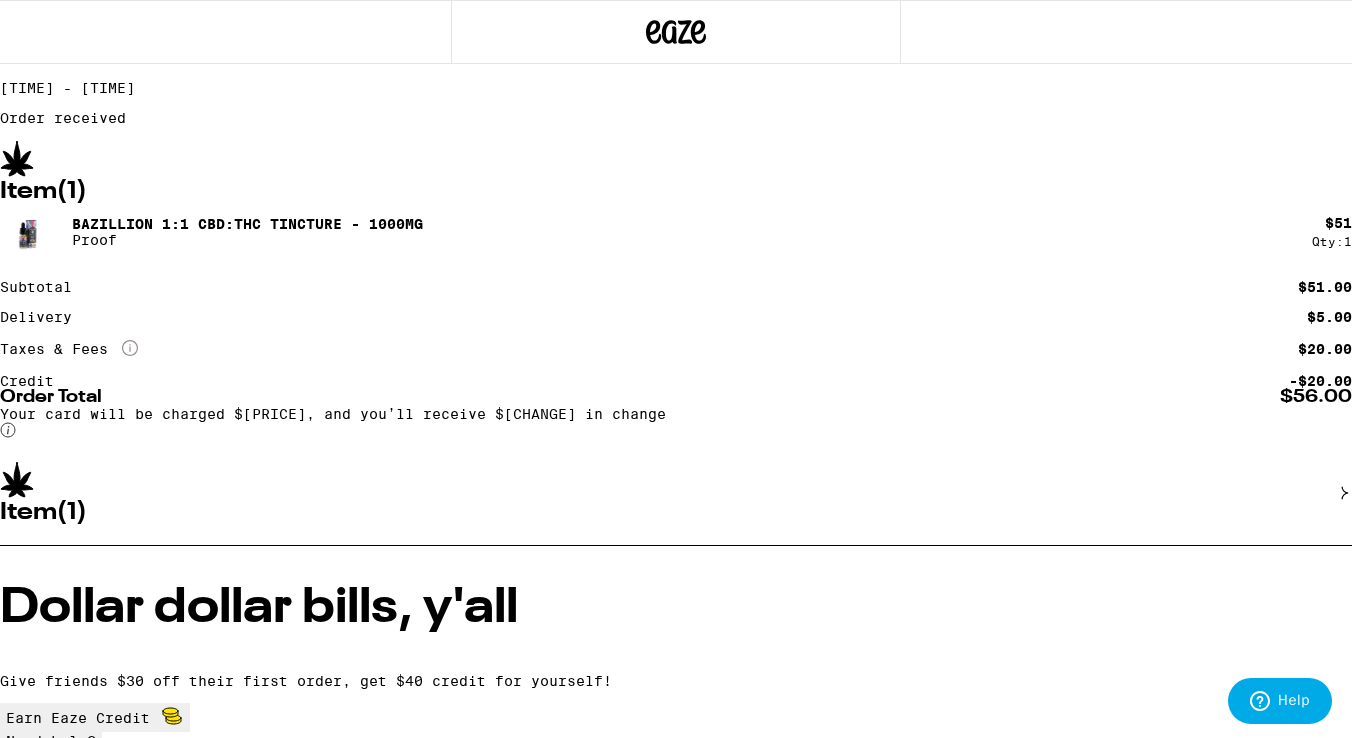 scroll, scrollTop: 126, scrollLeft: 0, axis: vertical 